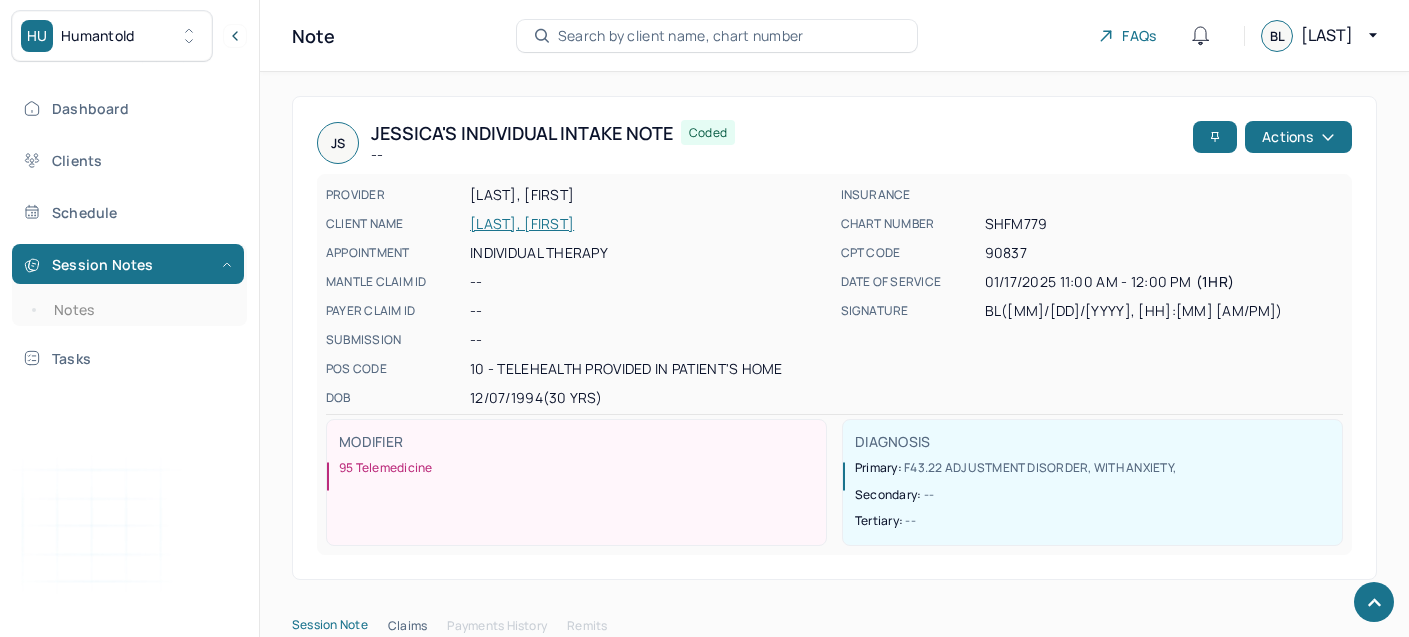scroll, scrollTop: 9129, scrollLeft: 0, axis: vertical 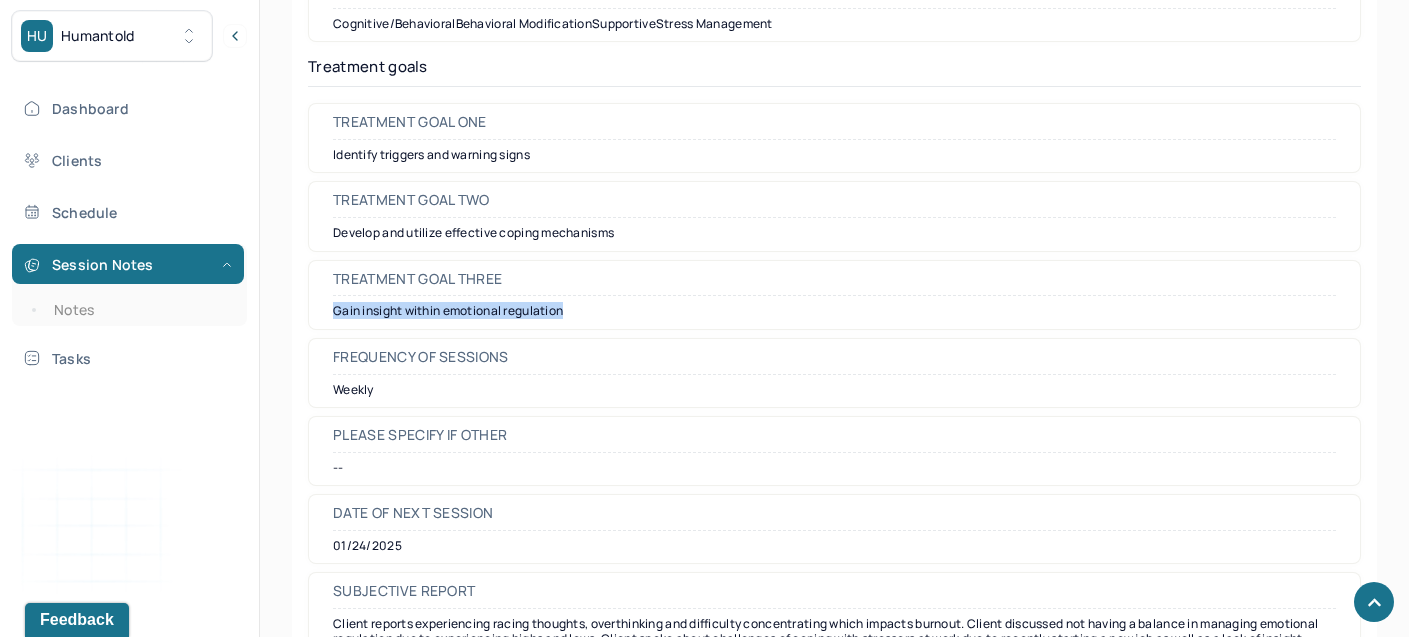 drag, startPoint x: 580, startPoint y: 321, endPoint x: 335, endPoint y: 311, distance: 245.204 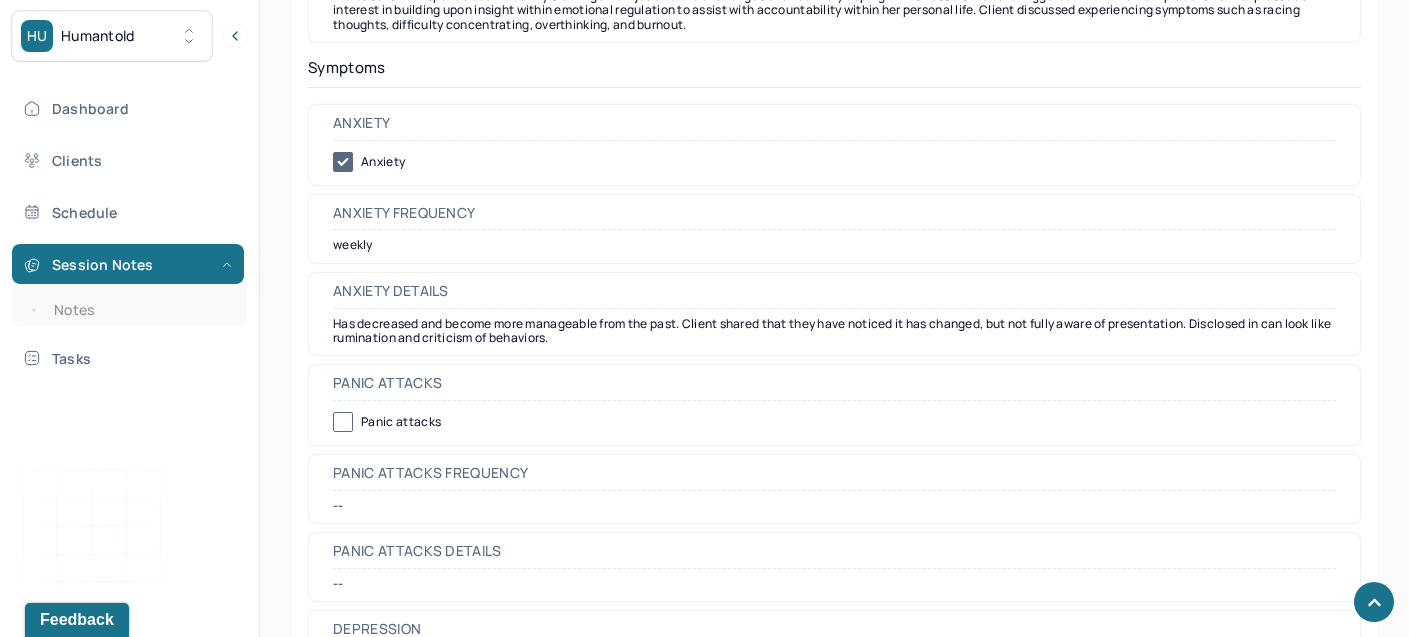 scroll, scrollTop: 2948, scrollLeft: 0, axis: vertical 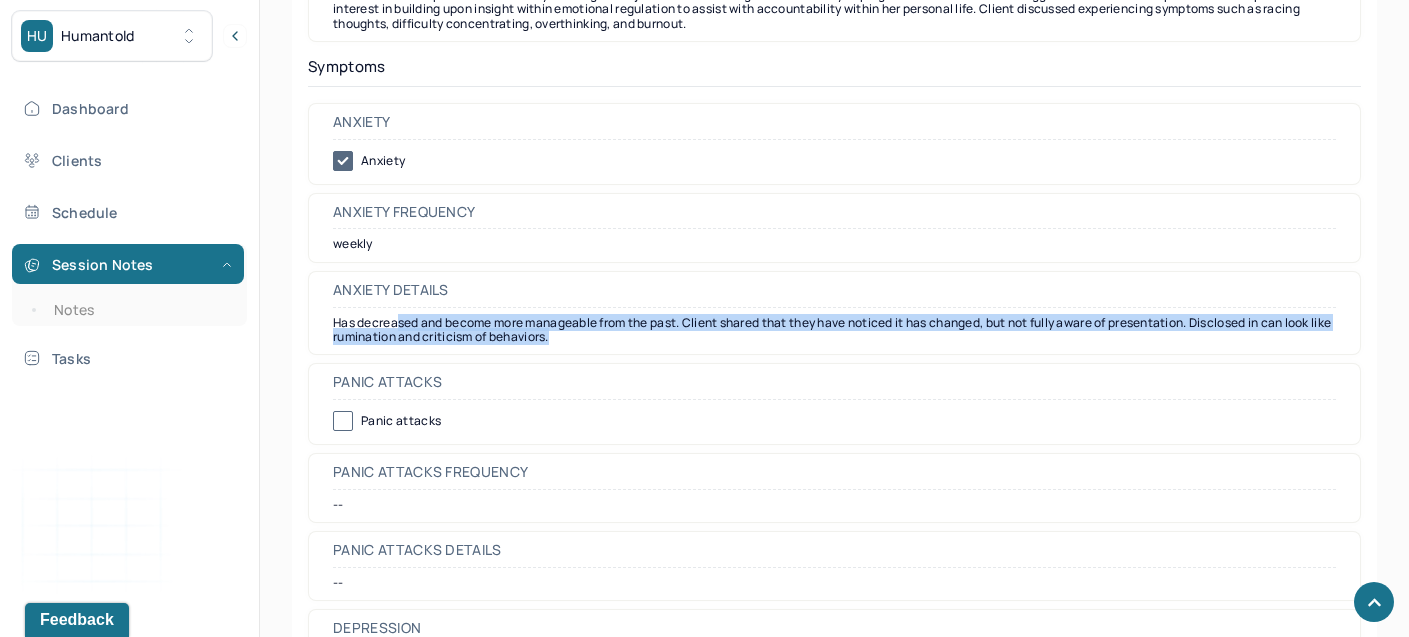 drag, startPoint x: 595, startPoint y: 340, endPoint x: 402, endPoint y: 332, distance: 193.16573 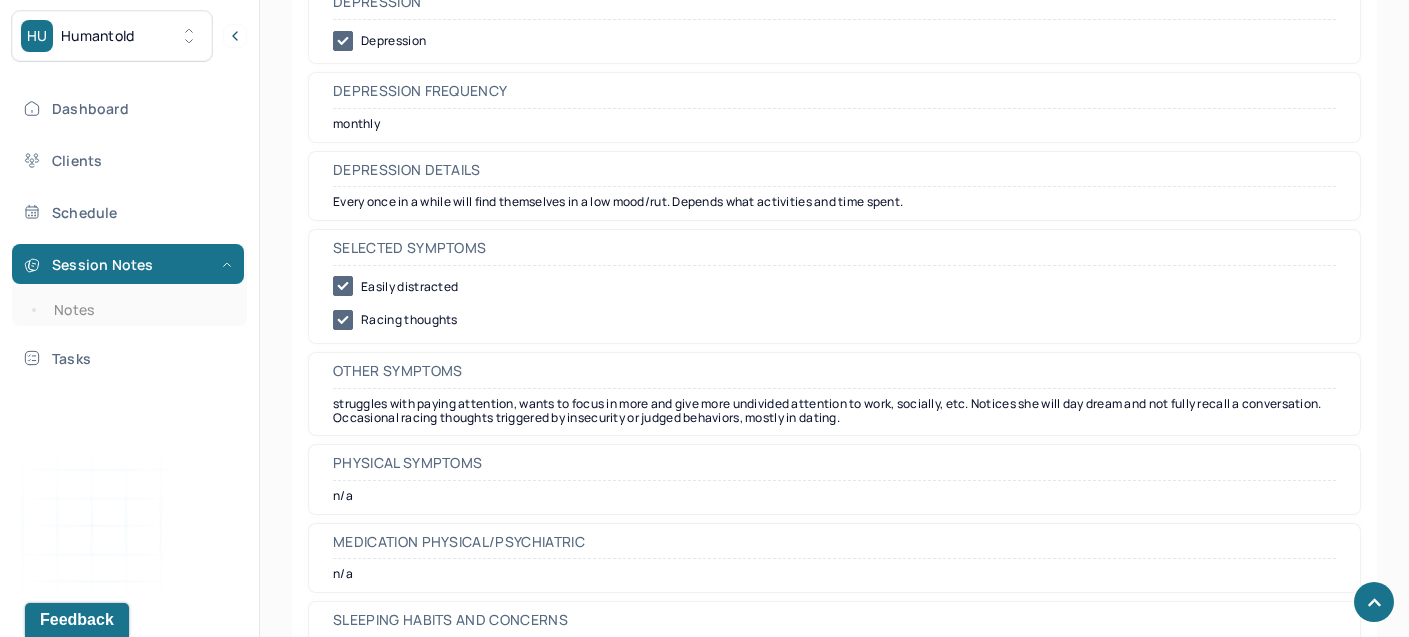 scroll, scrollTop: 3578, scrollLeft: 0, axis: vertical 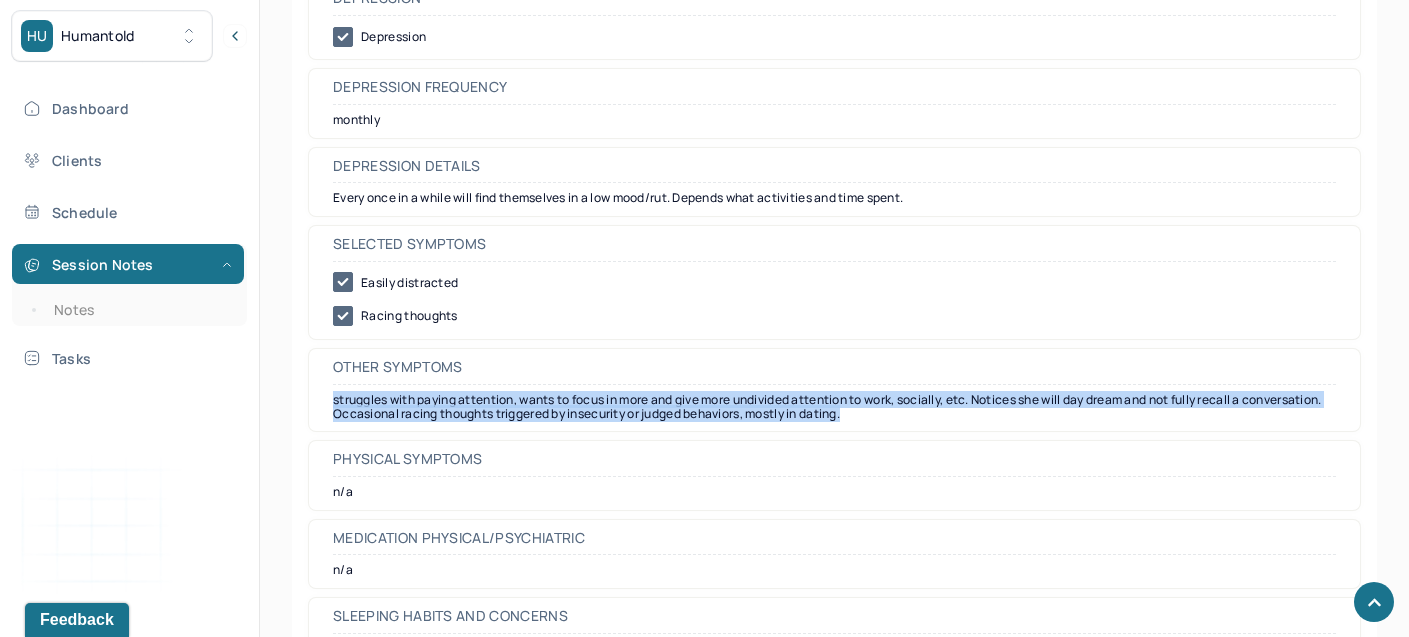 drag, startPoint x: 336, startPoint y: 403, endPoint x: 973, endPoint y: 419, distance: 637.2009 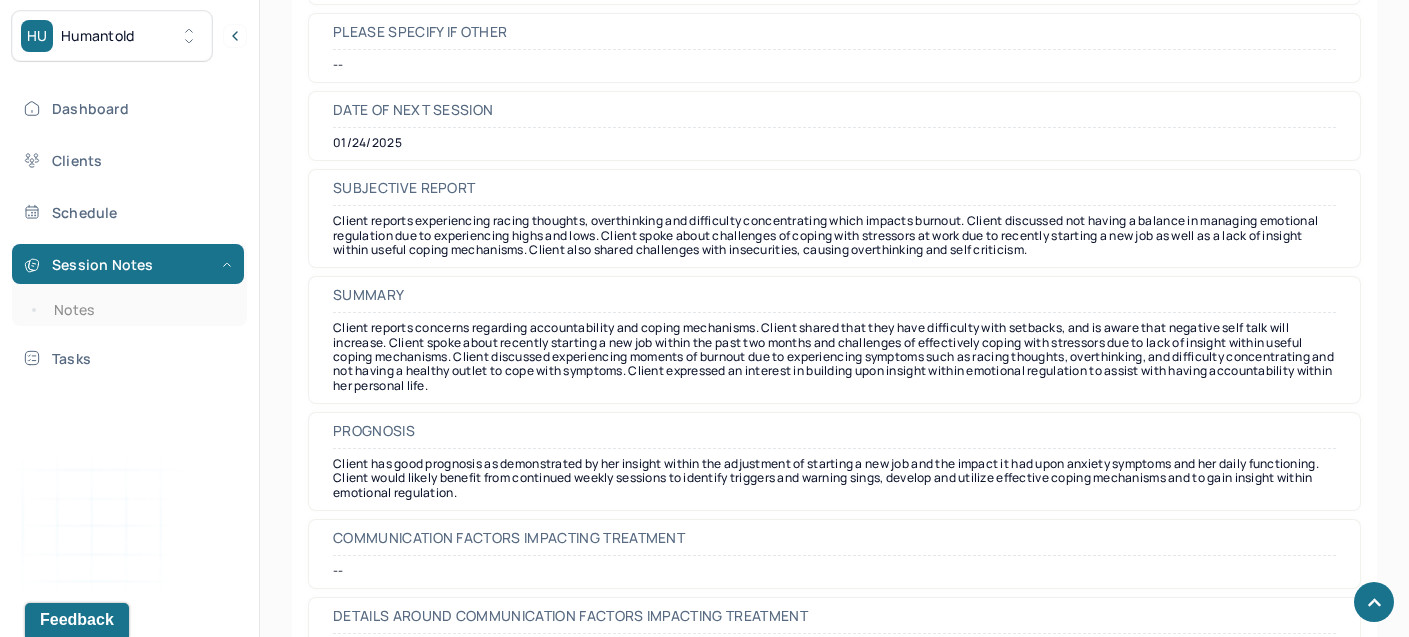 scroll, scrollTop: 9511, scrollLeft: 0, axis: vertical 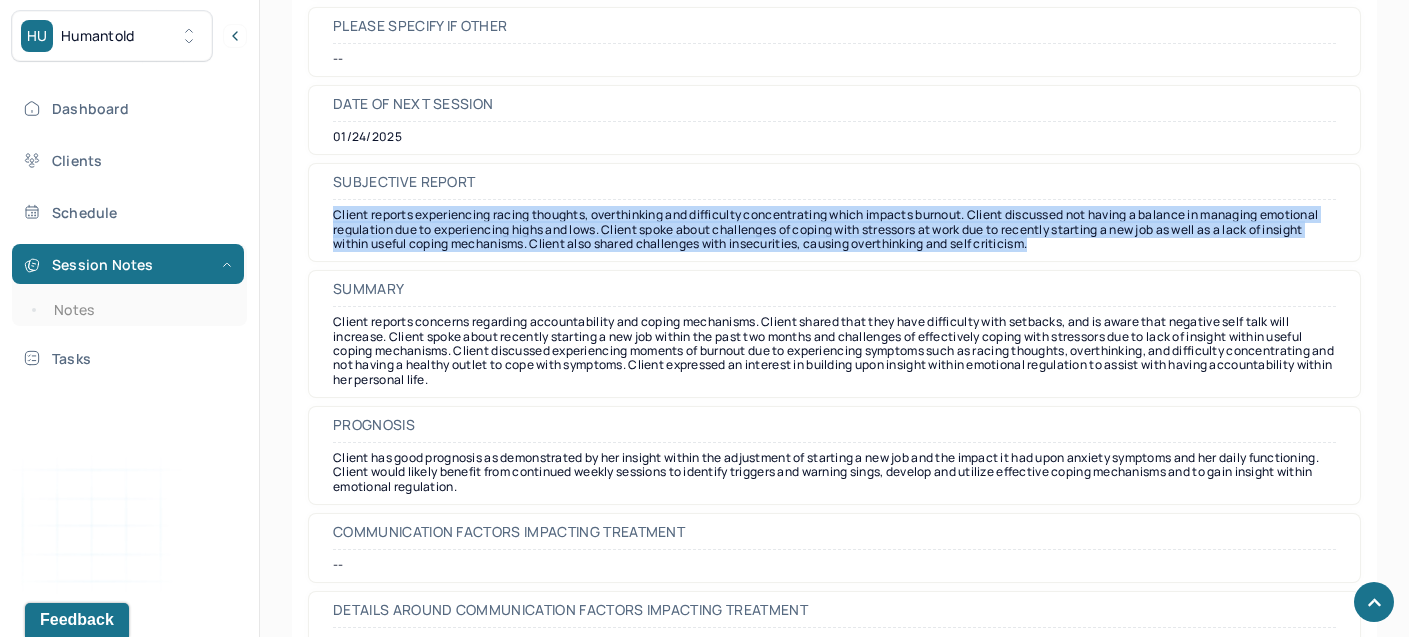 drag, startPoint x: 331, startPoint y: 218, endPoint x: 1121, endPoint y: 250, distance: 790.6478 